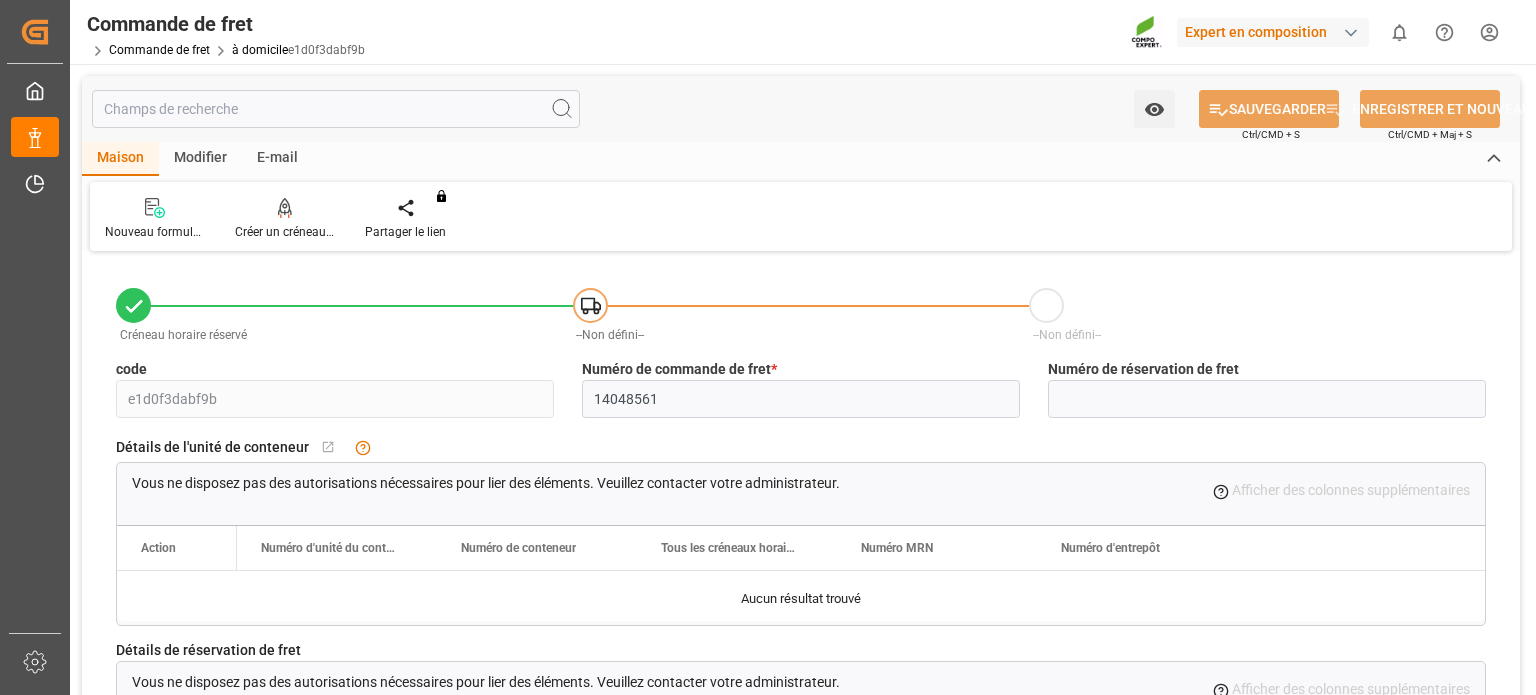 scroll, scrollTop: 0, scrollLeft: 0, axis: both 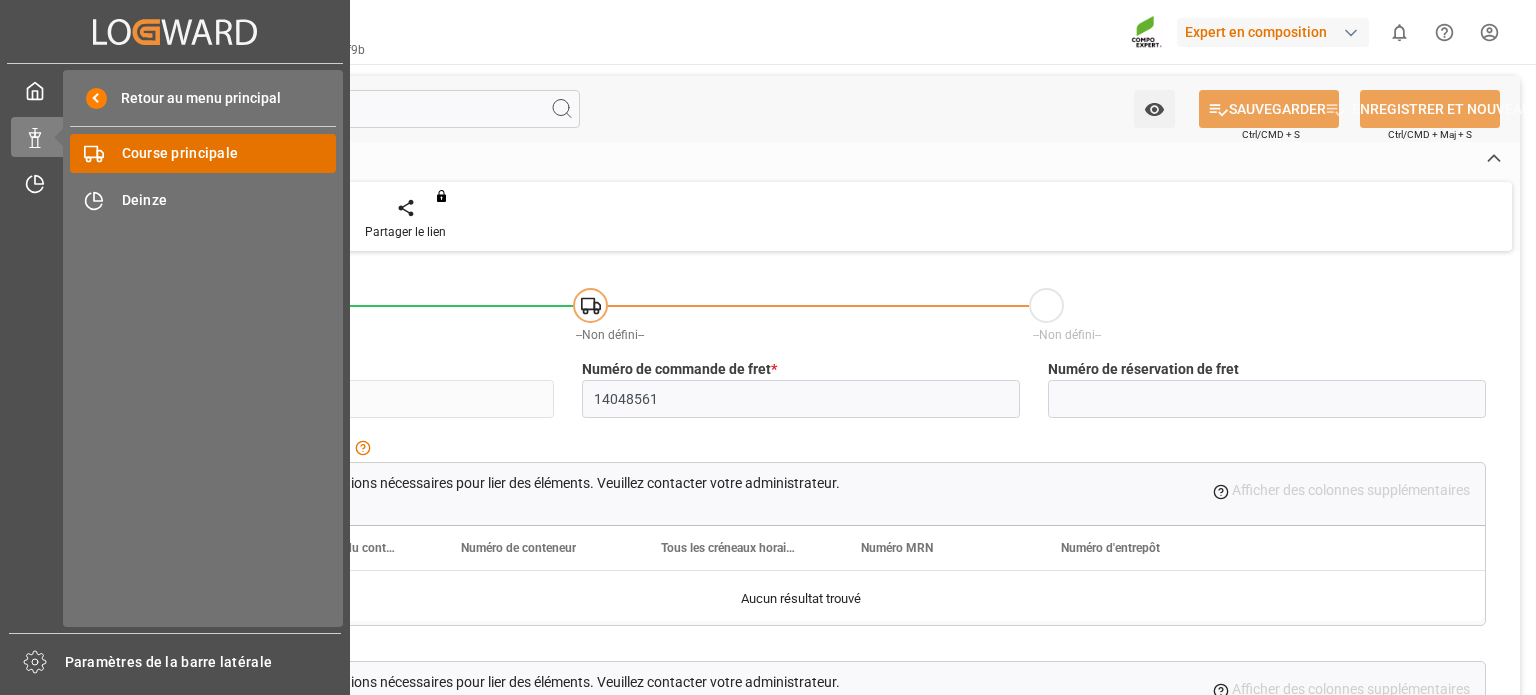click on "Course principale" at bounding box center [180, 153] 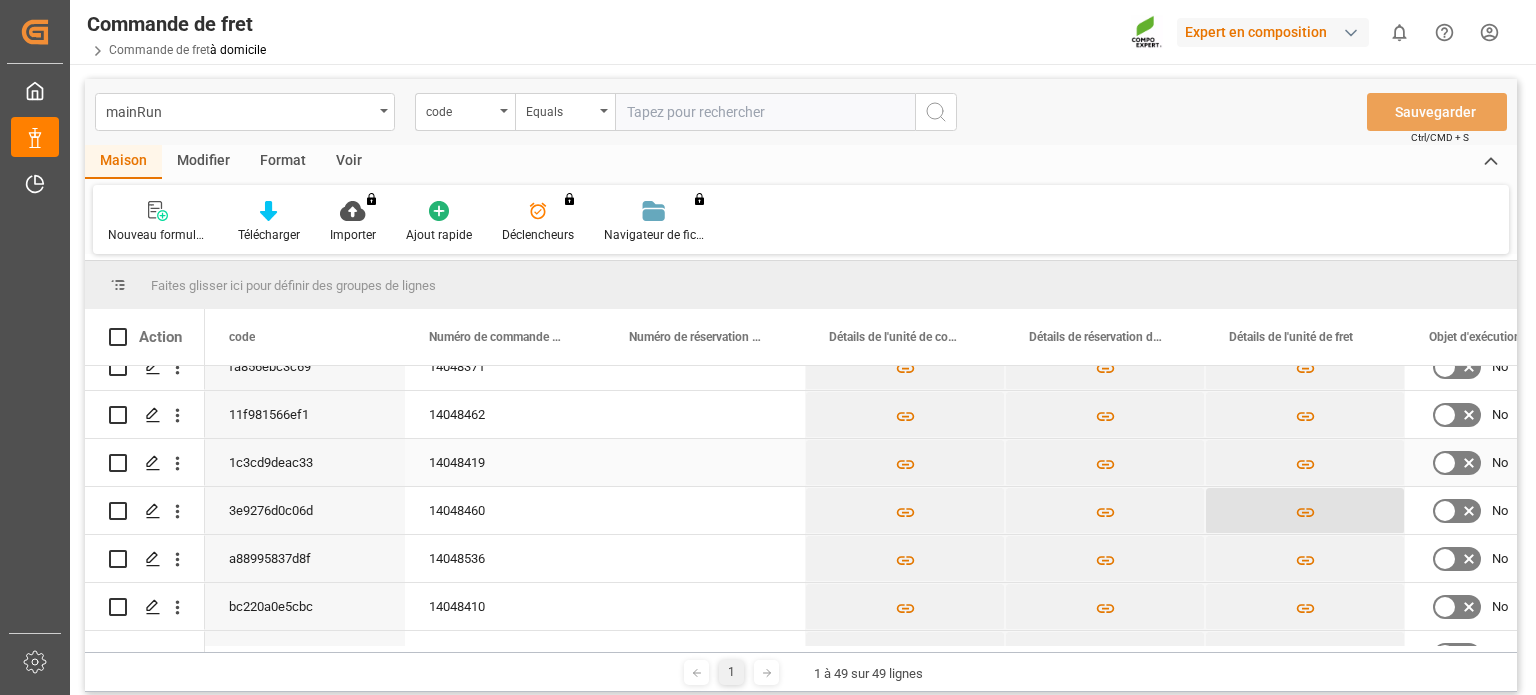 scroll, scrollTop: 798, scrollLeft: 0, axis: vertical 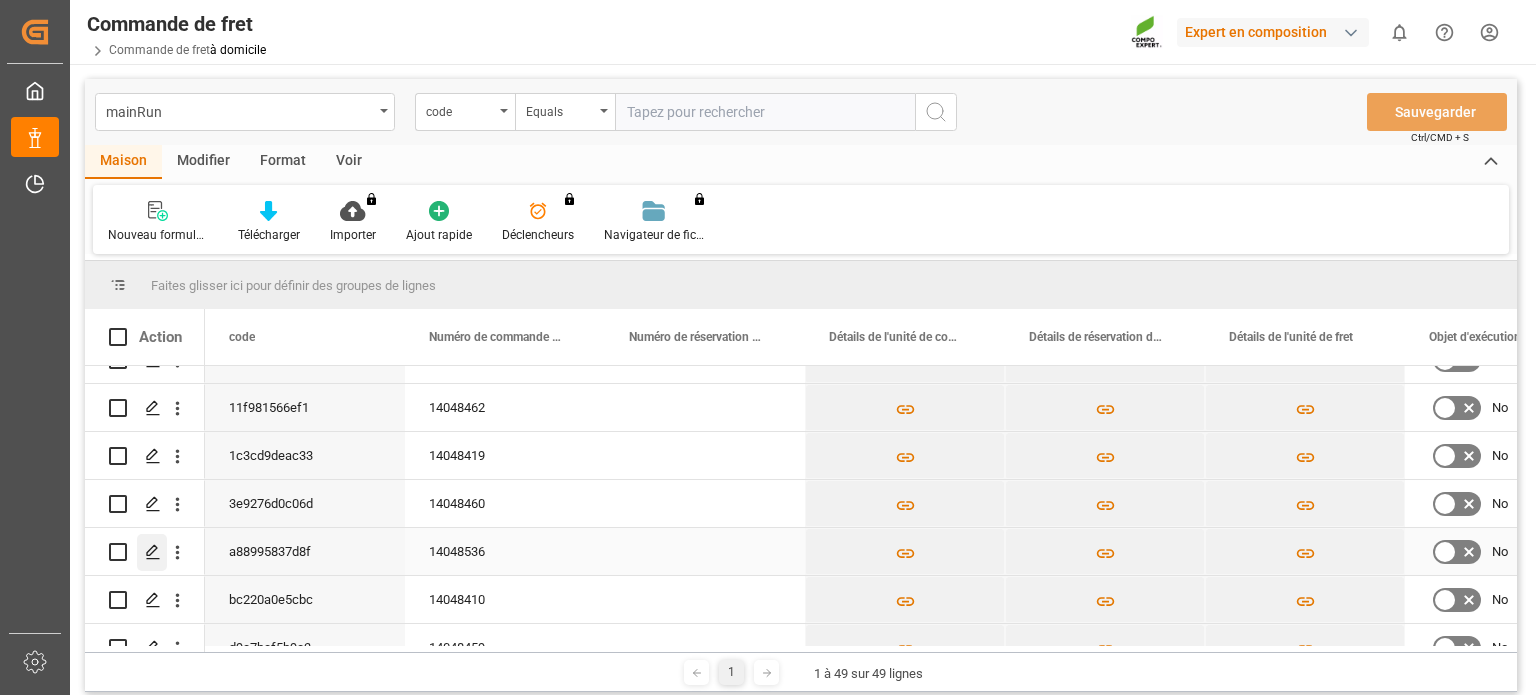 click at bounding box center [152, 552] 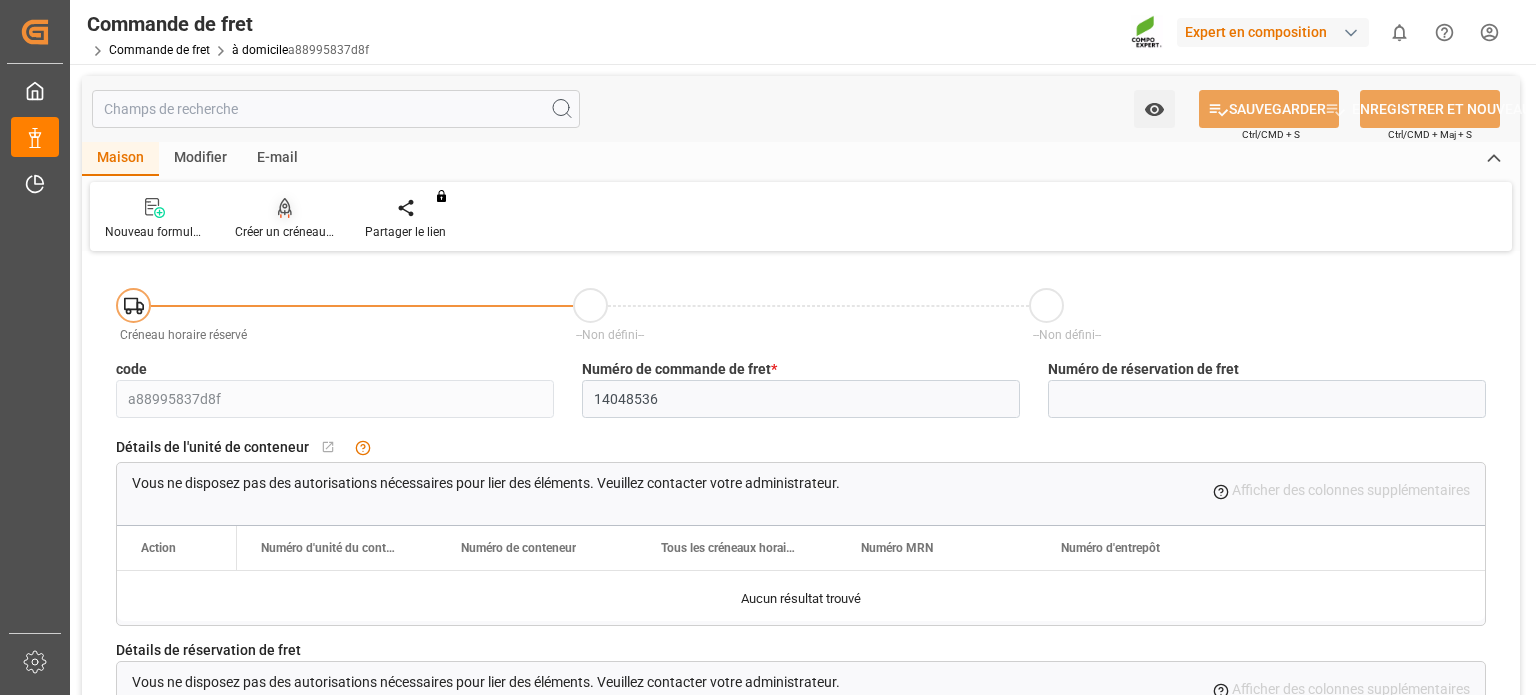 click on "Créer un créneau horaire" at bounding box center [301, 232] 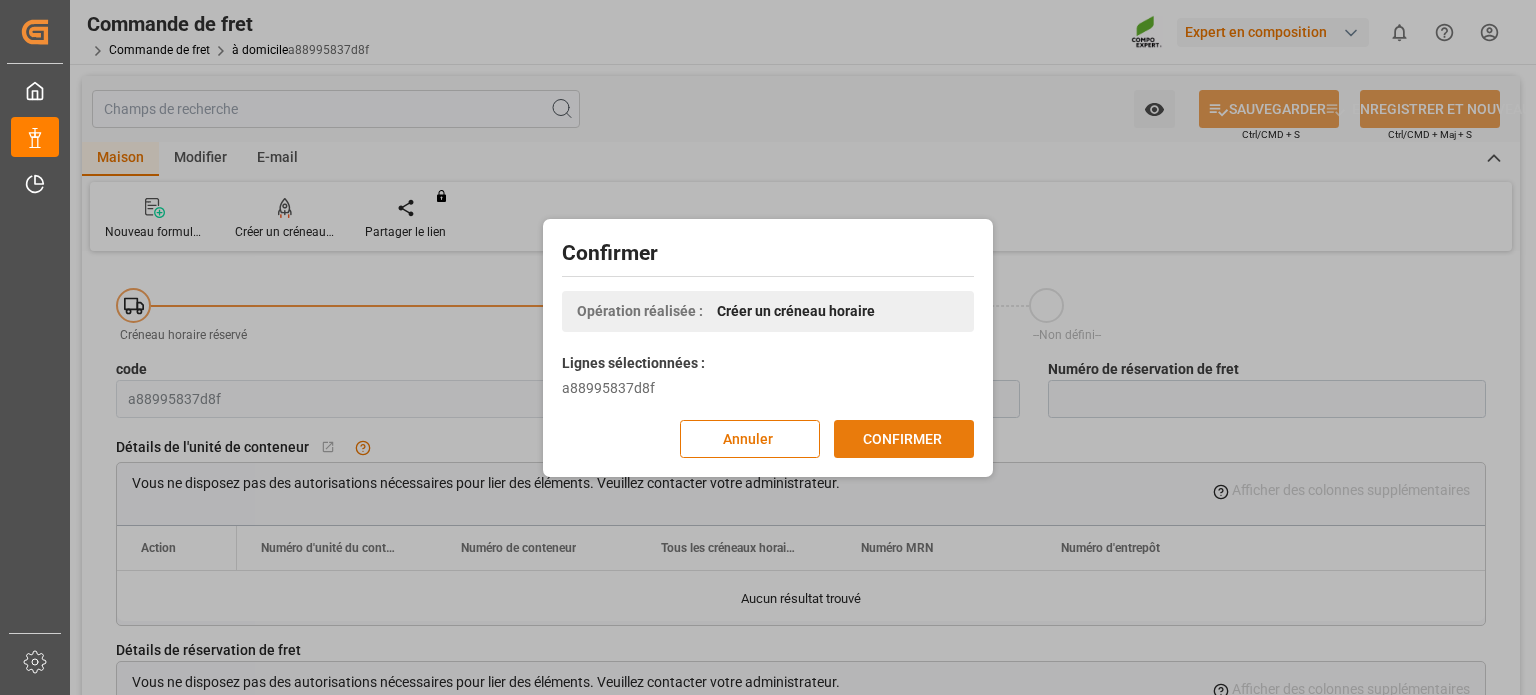 click on "CONFIRMER" at bounding box center [902, 438] 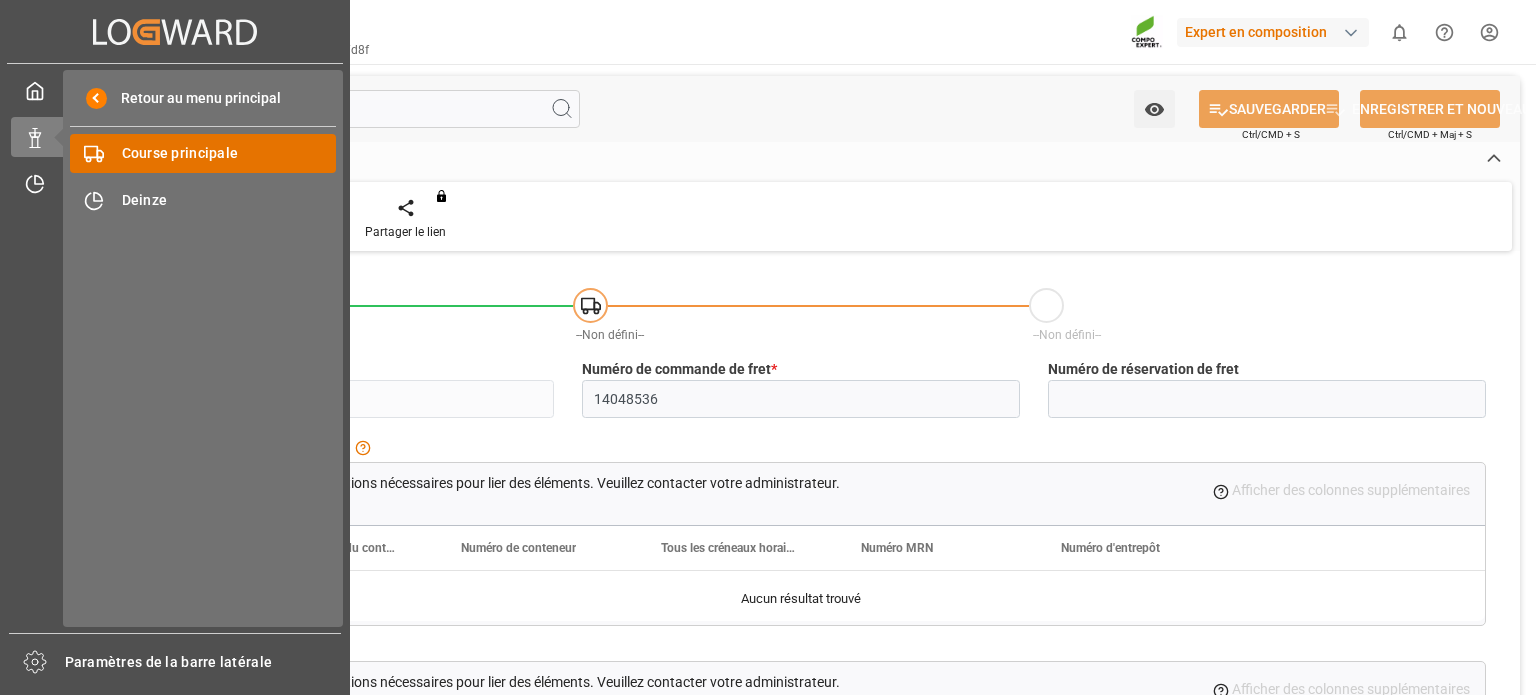 click on "Course principale" at bounding box center [180, 153] 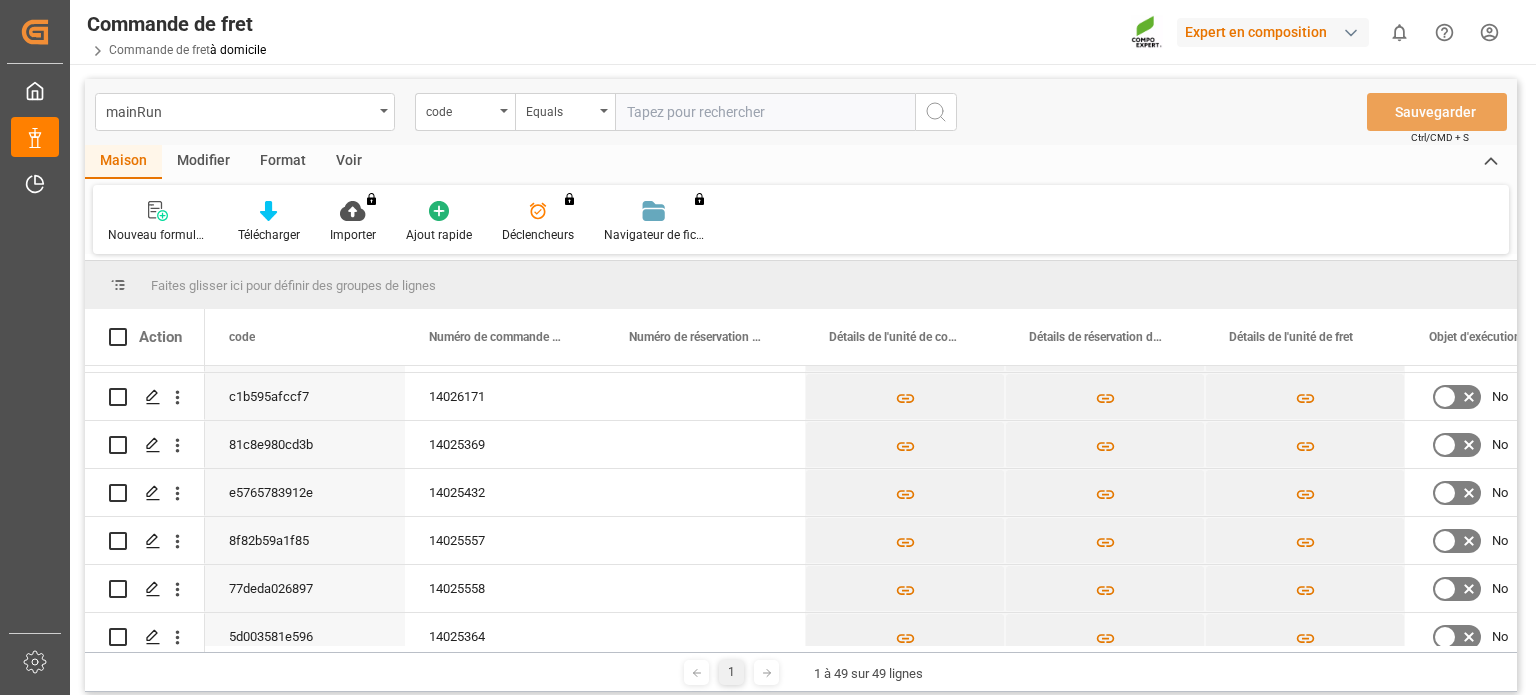 scroll, scrollTop: 2078, scrollLeft: 0, axis: vertical 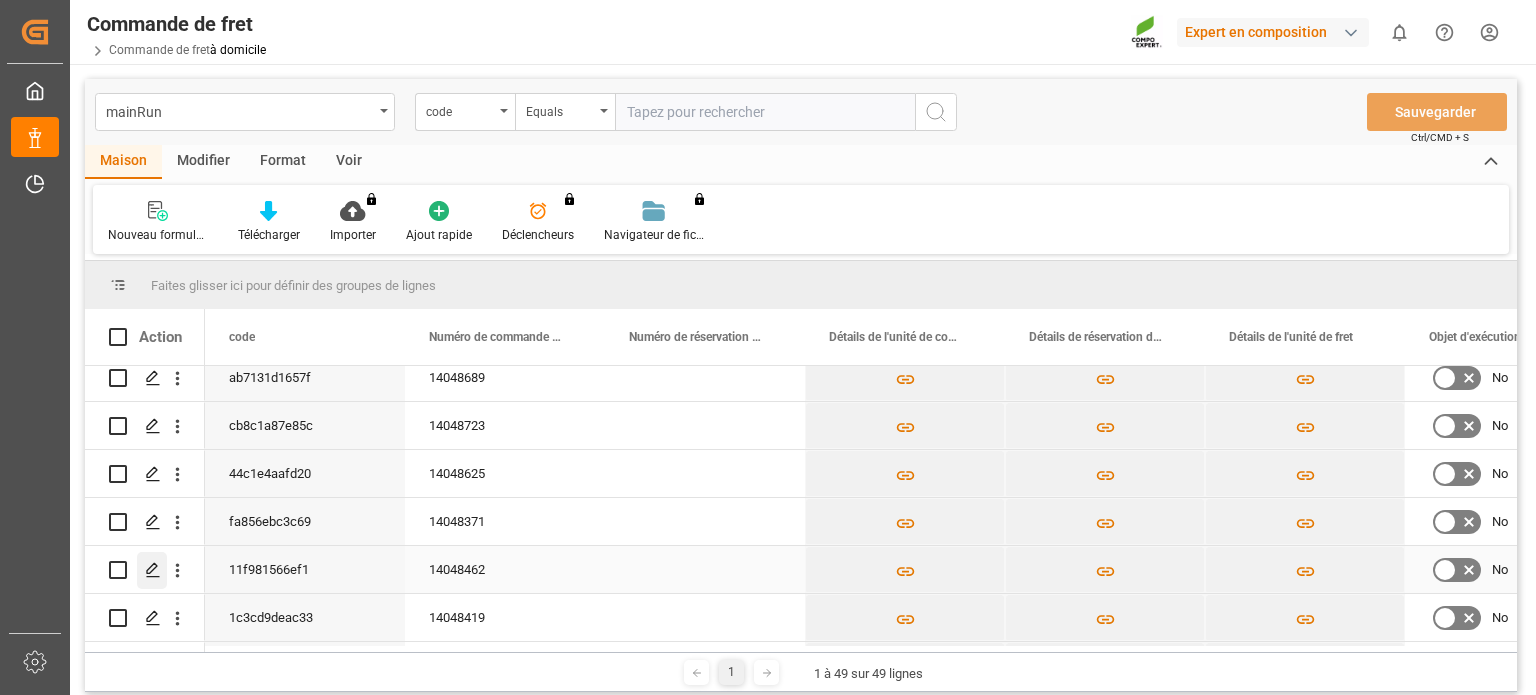 click at bounding box center (152, 570) 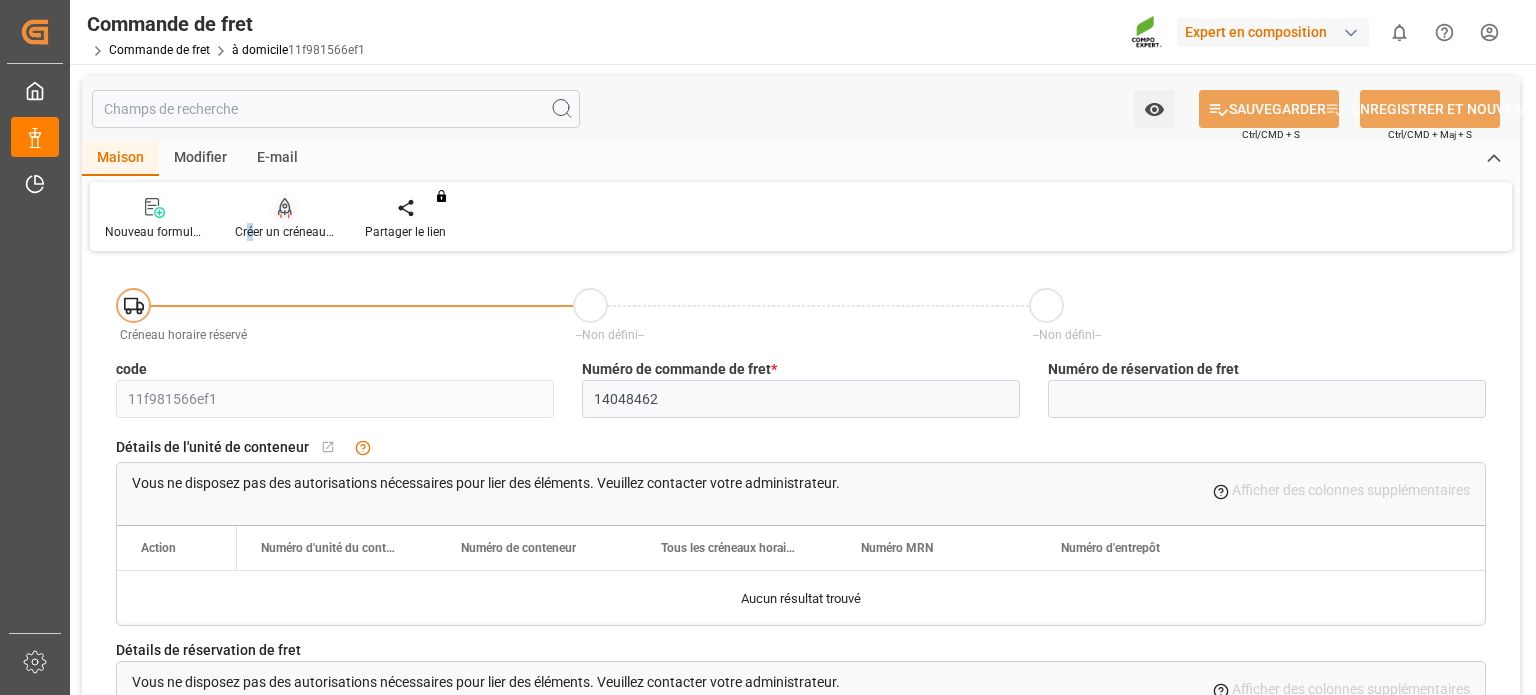 click on "Créer un créneau horaire" at bounding box center [285, 219] 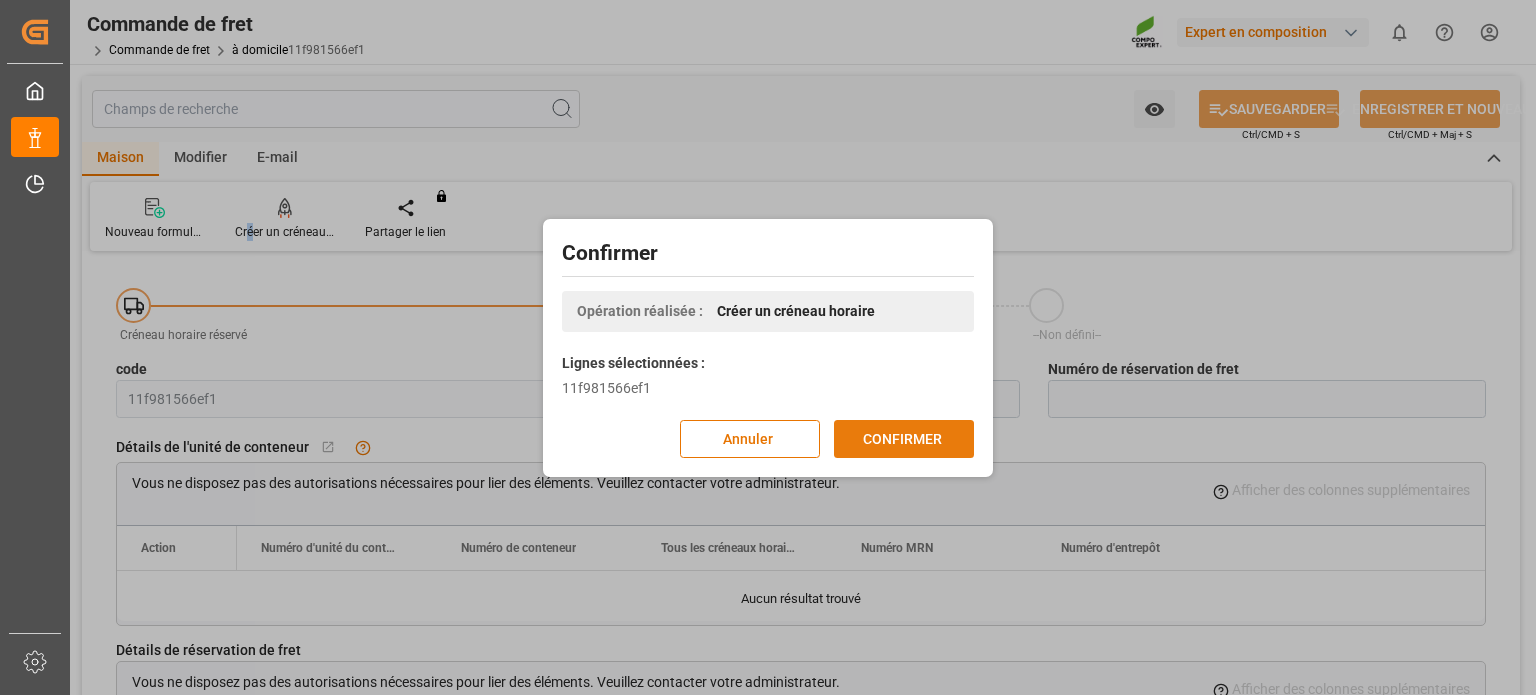 click on "CONFIRMER" at bounding box center [902, 438] 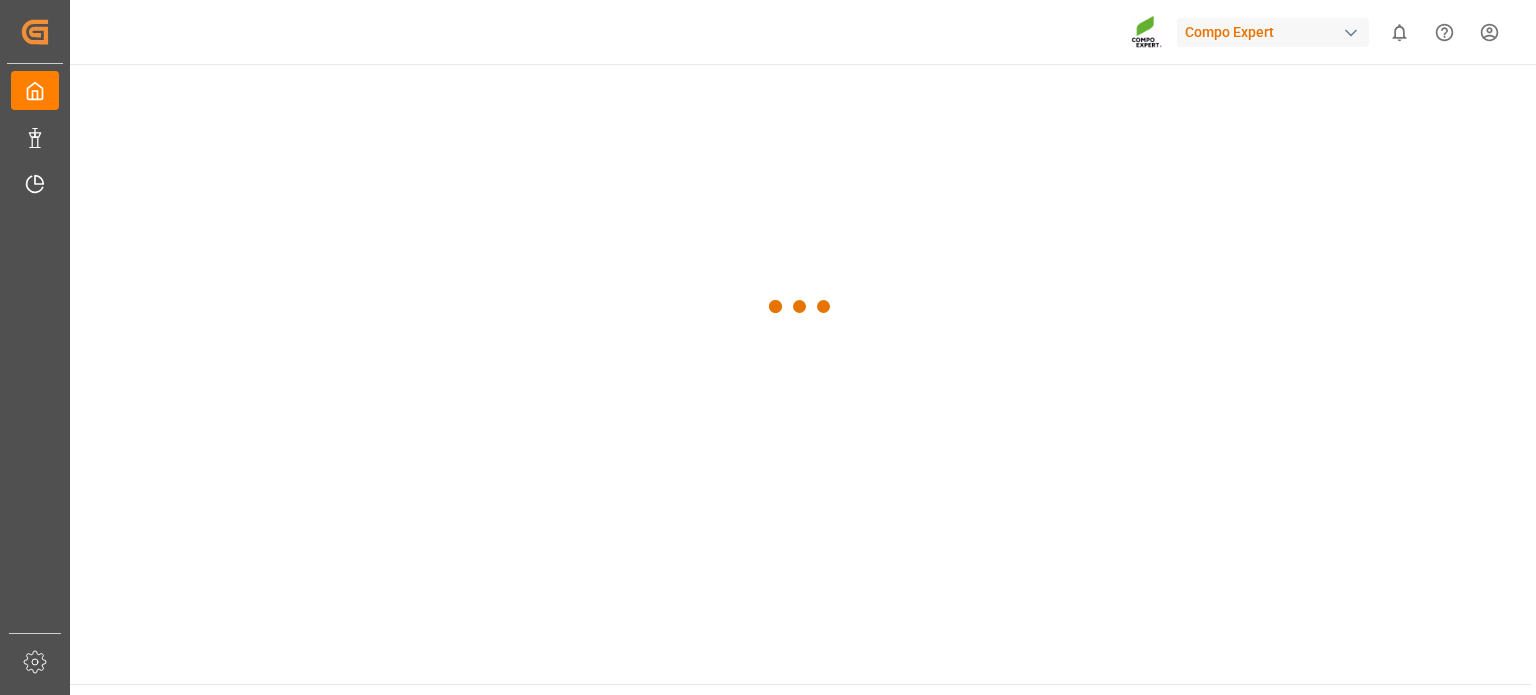 scroll, scrollTop: 0, scrollLeft: 0, axis: both 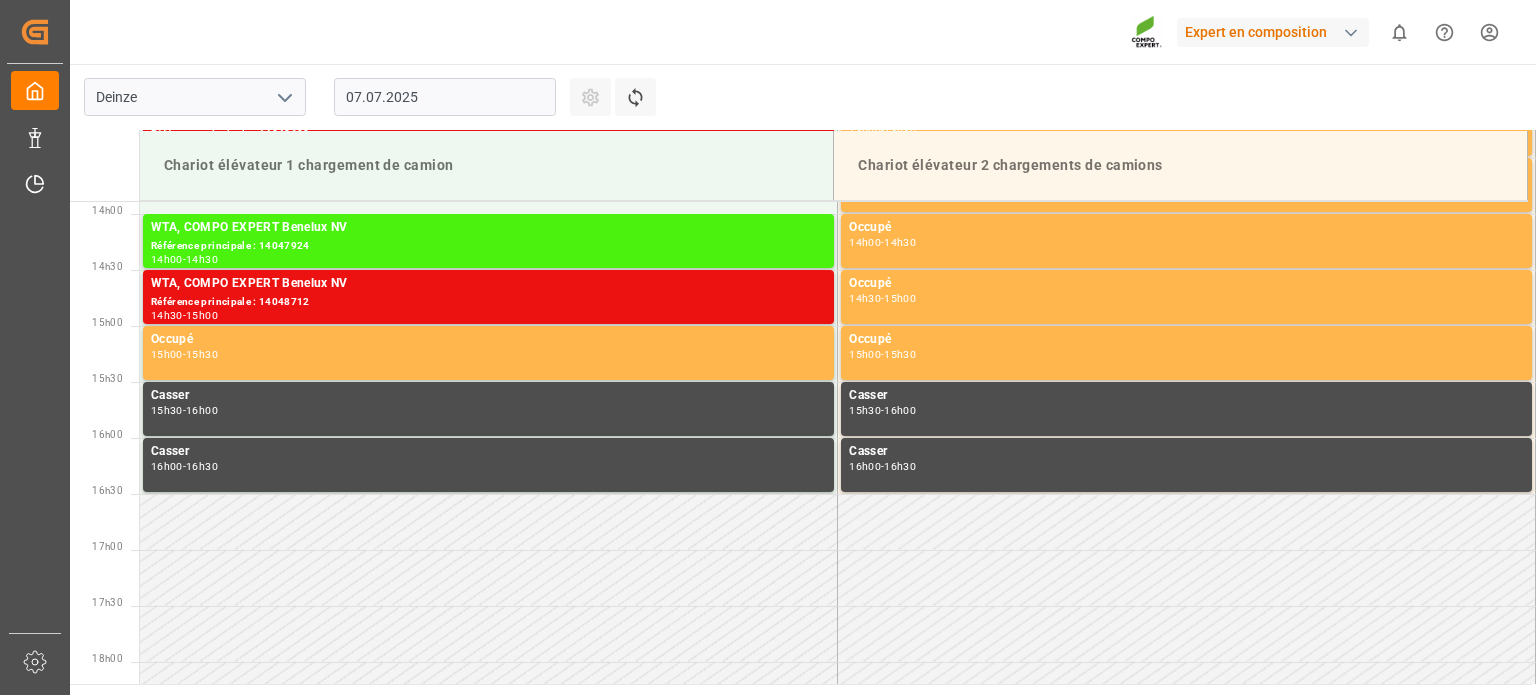 click on "07.07.2025" at bounding box center (445, 97) 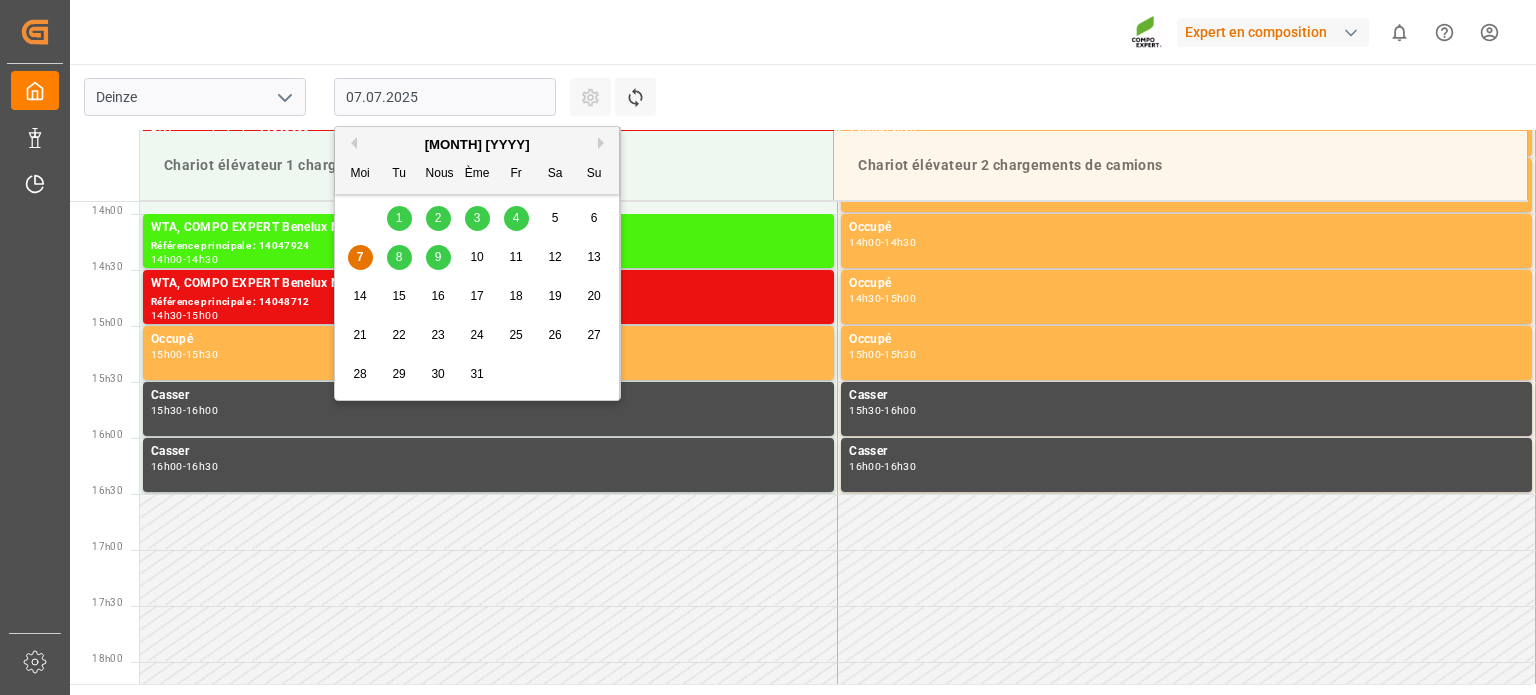 click on "8" at bounding box center (399, 257) 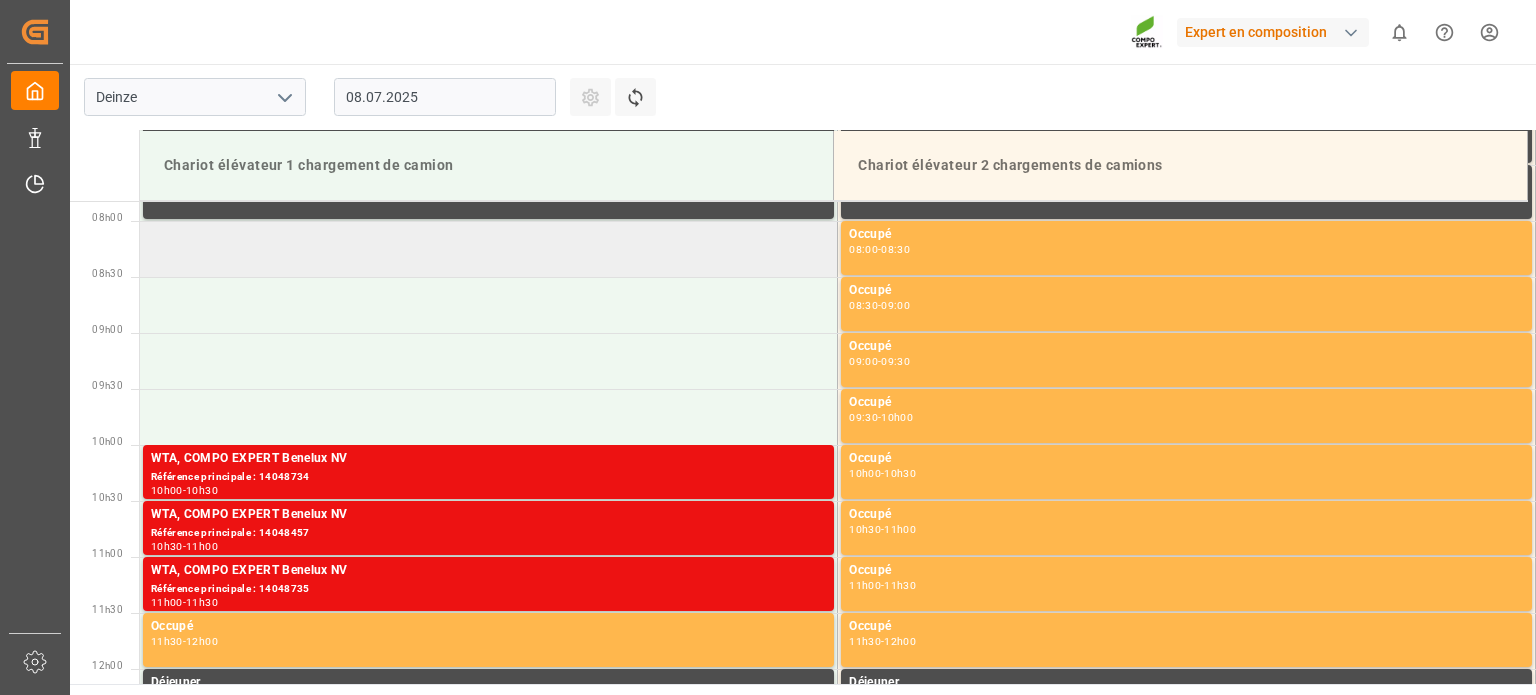 scroll, scrollTop: 755, scrollLeft: 0, axis: vertical 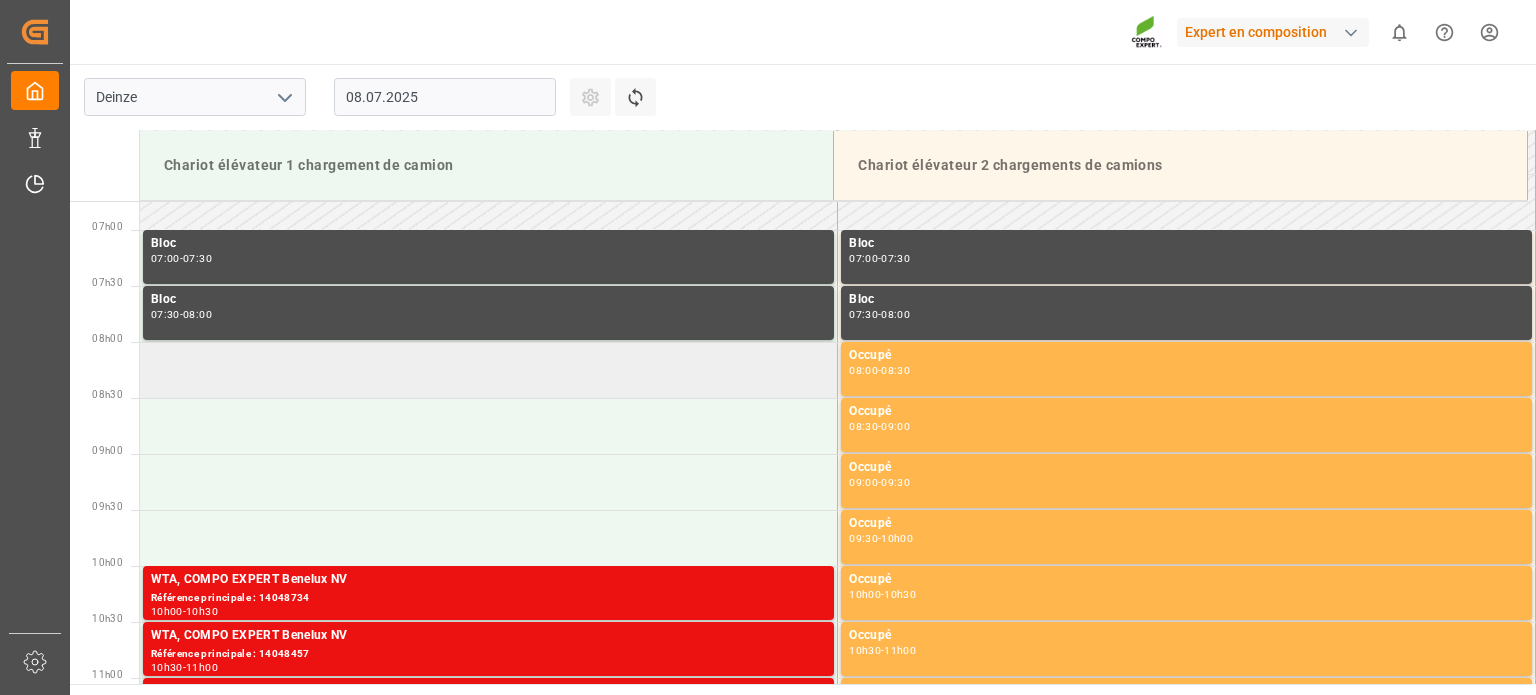 click at bounding box center (489, 258) 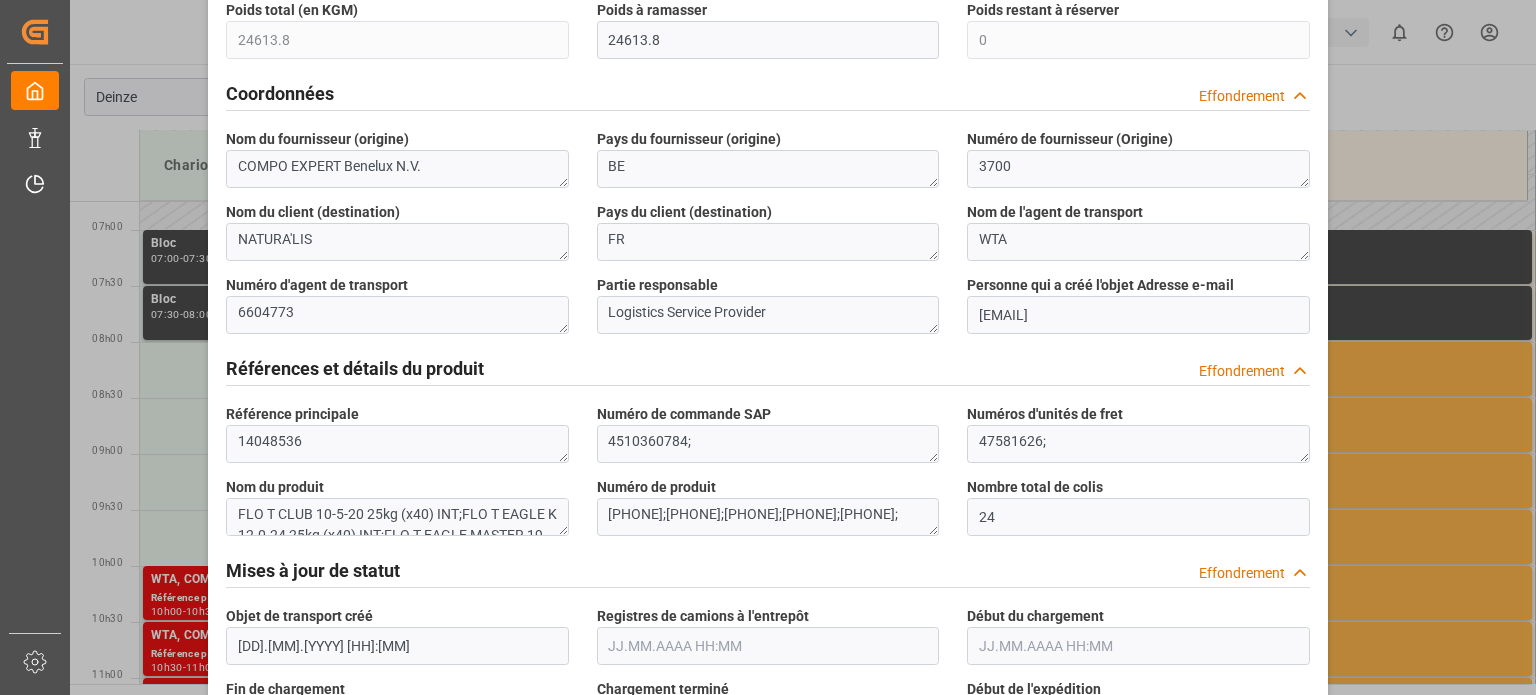 scroll, scrollTop: 800, scrollLeft: 0, axis: vertical 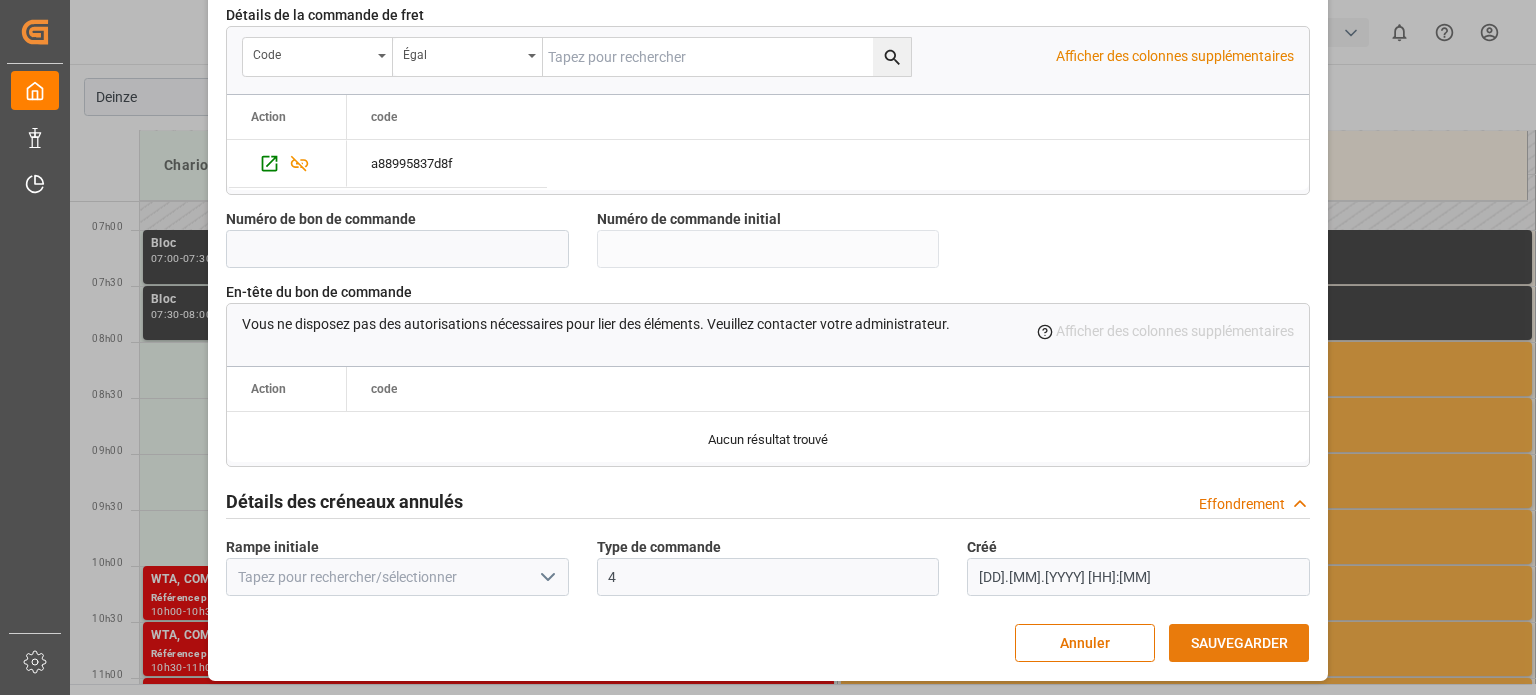 click on "SAUVEGARDER" at bounding box center (1239, 643) 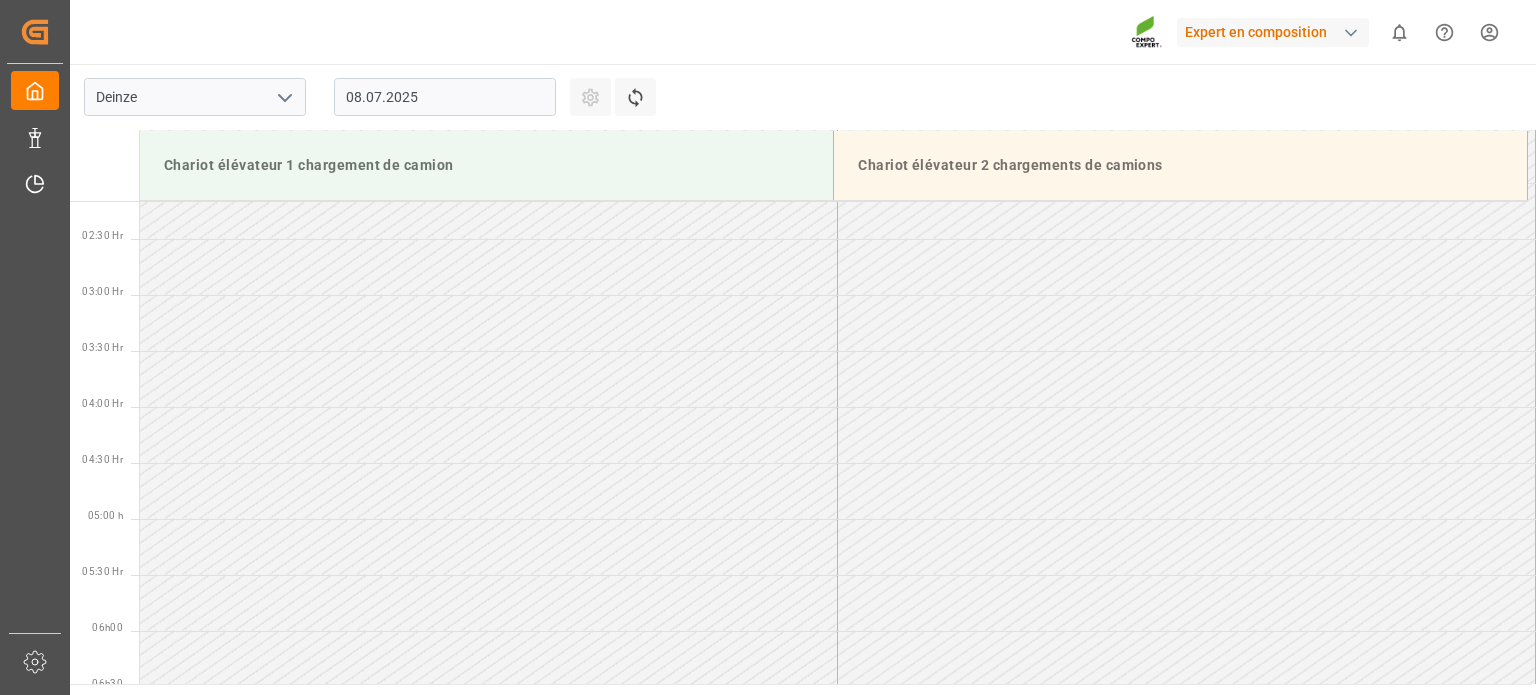 scroll, scrollTop: 571, scrollLeft: 0, axis: vertical 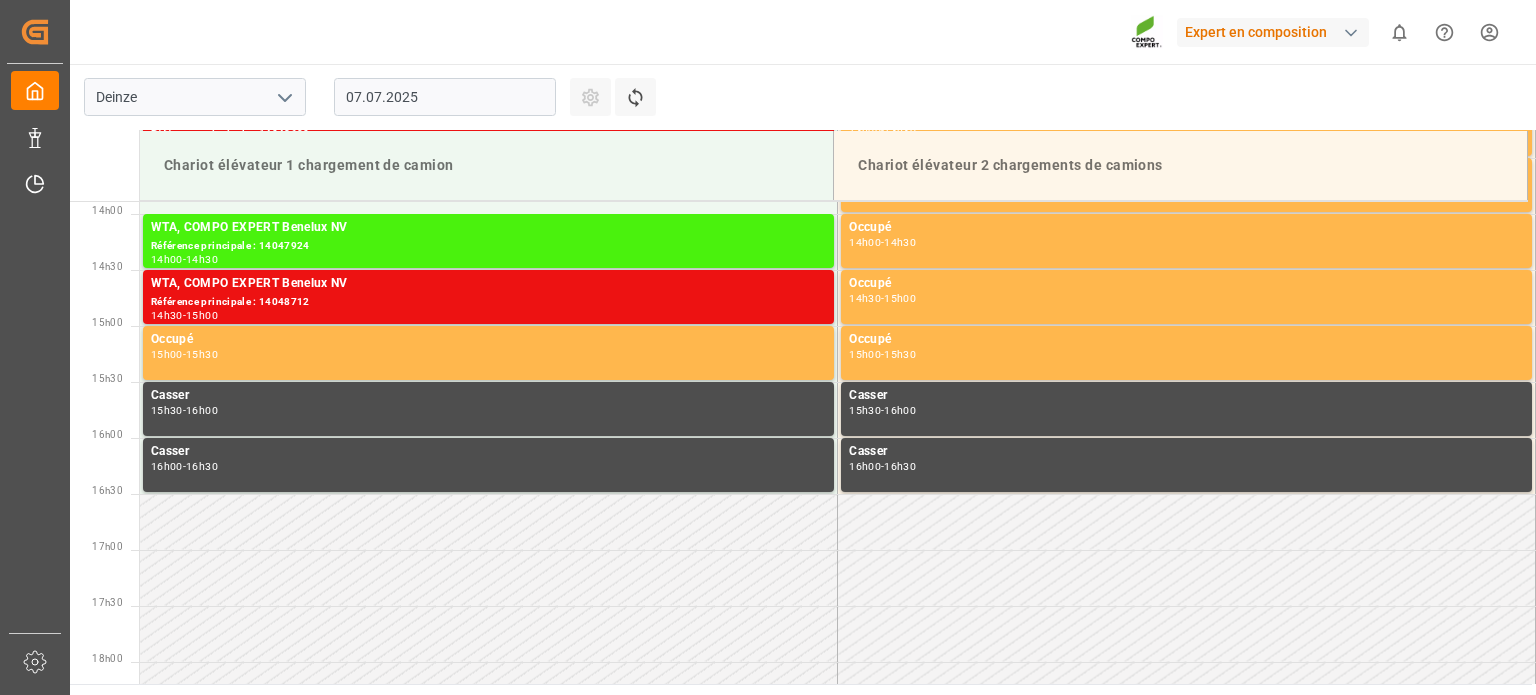 click on "07.07.2025" at bounding box center [445, 97] 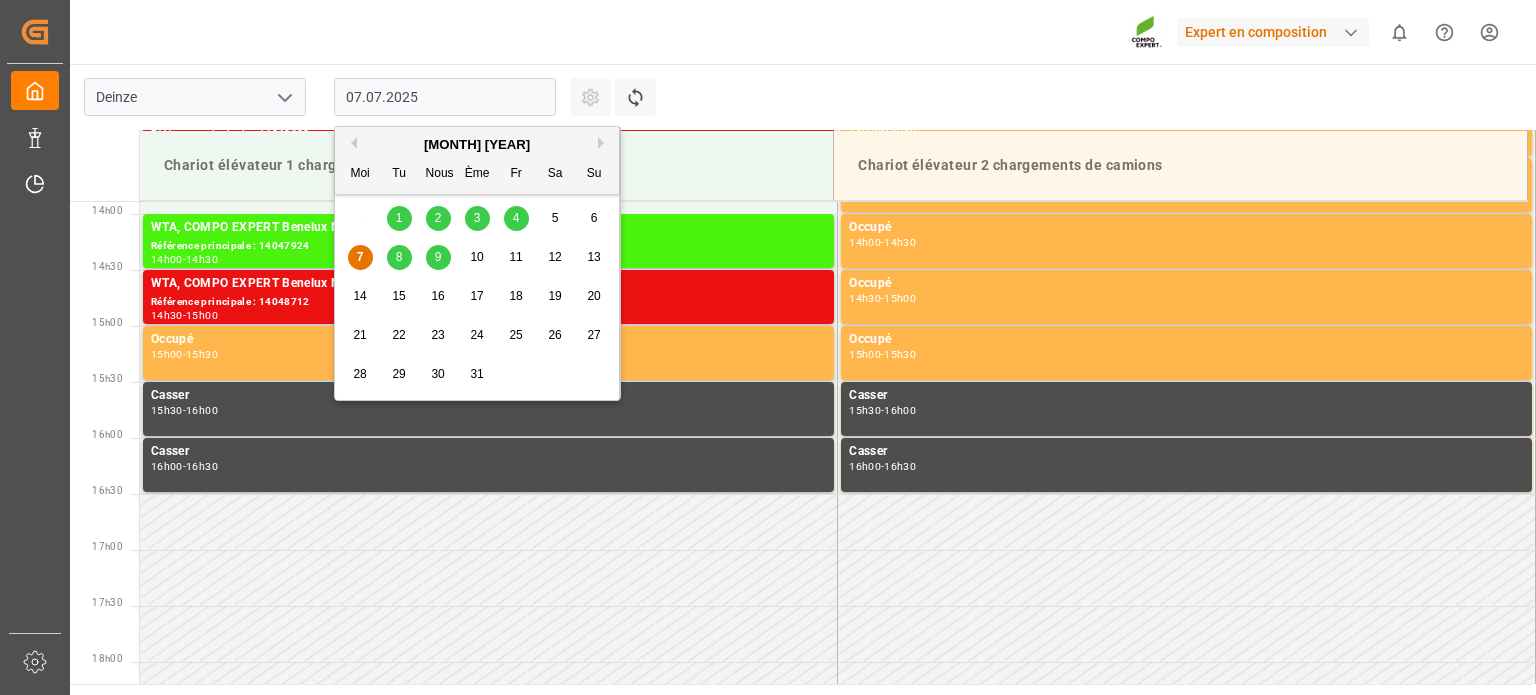 click on "8" at bounding box center [399, 257] 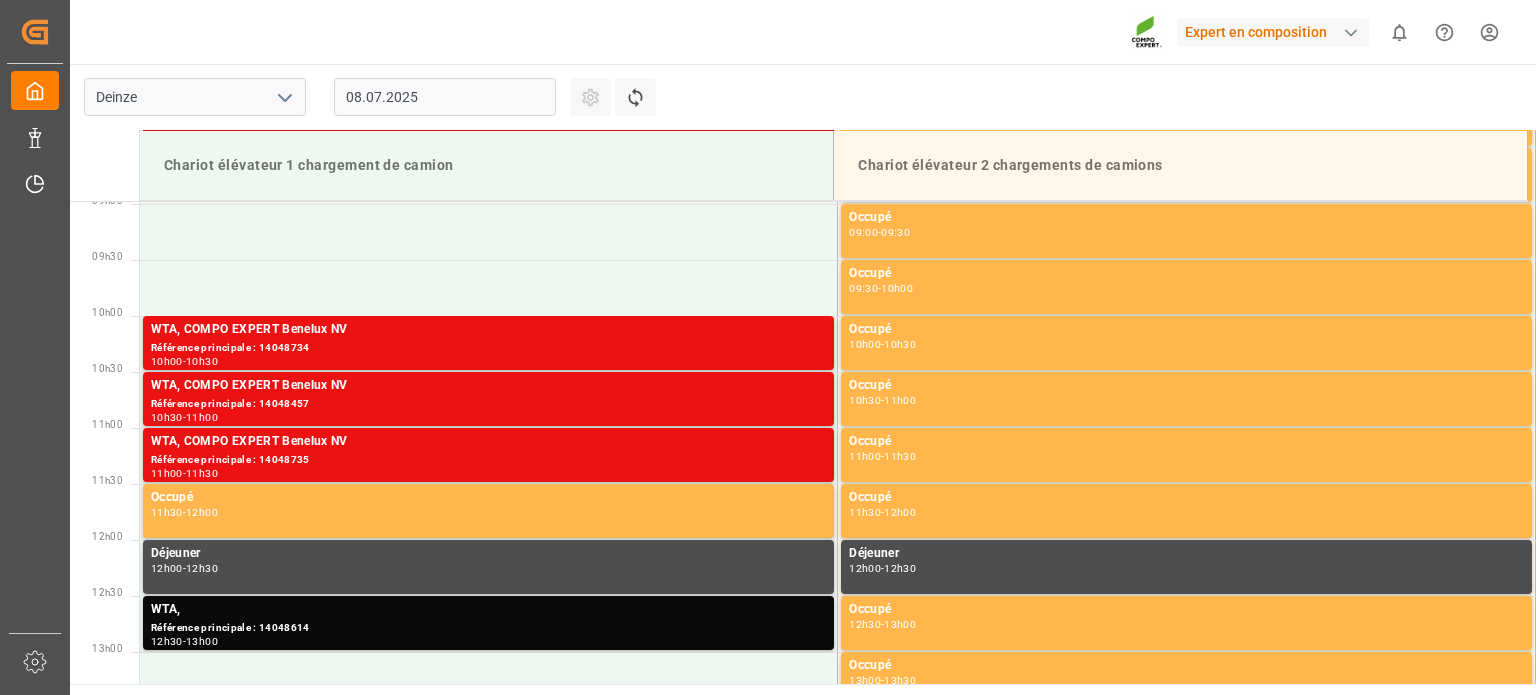 scroll, scrollTop: 655, scrollLeft: 0, axis: vertical 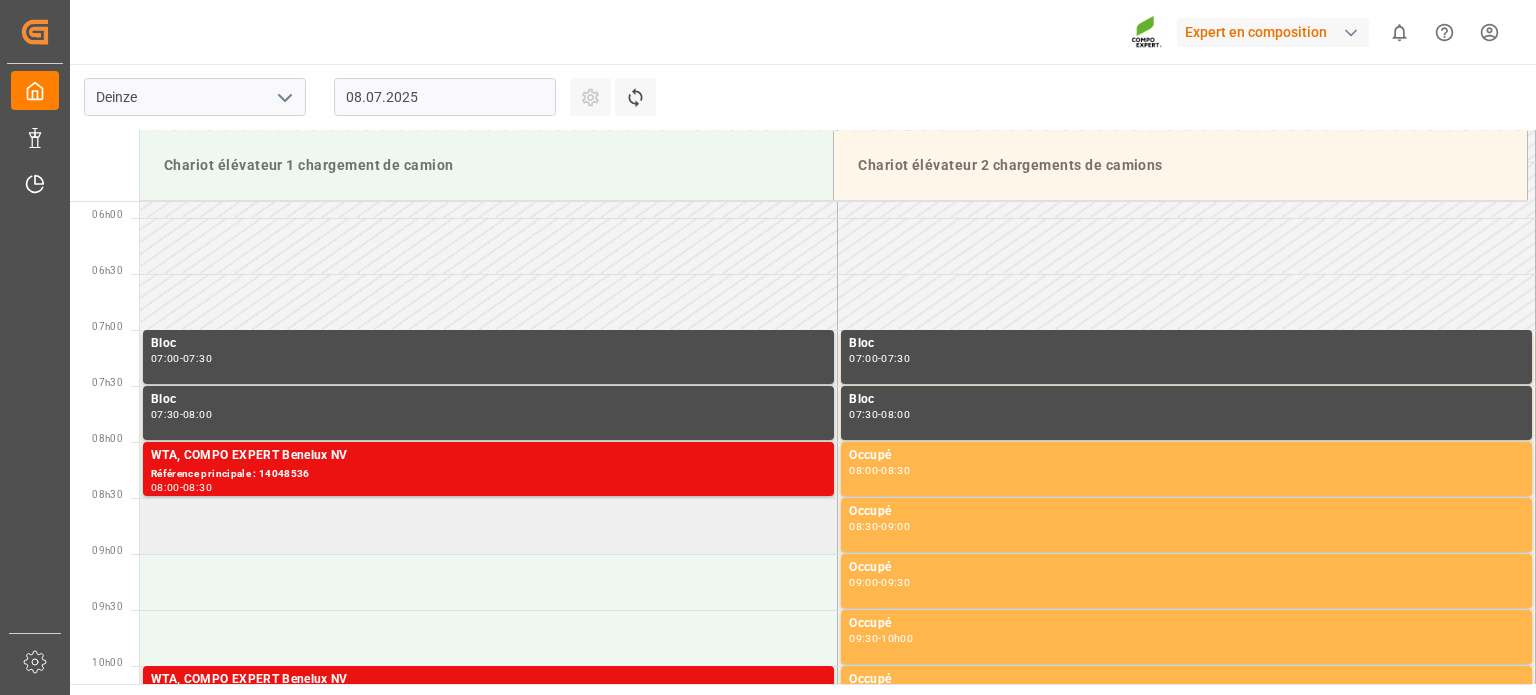 click at bounding box center (489, 358) 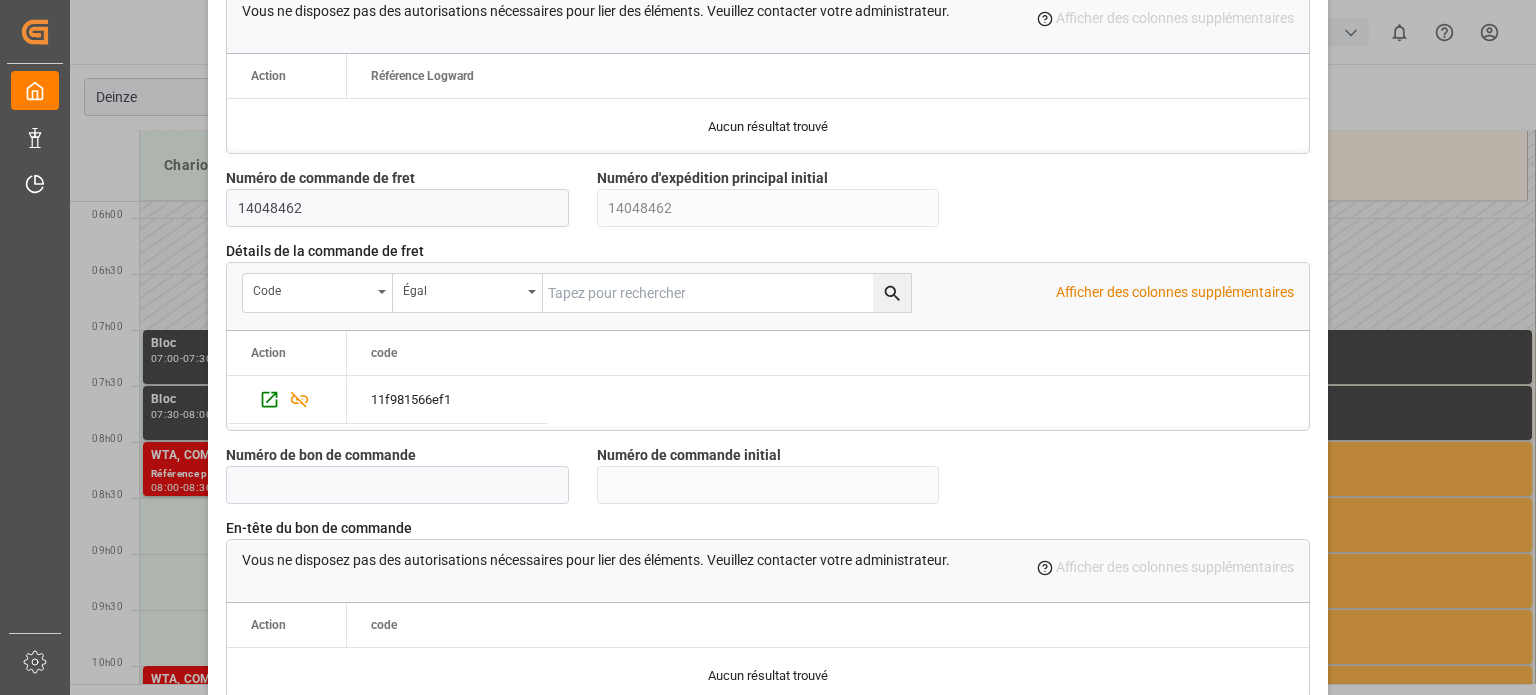 scroll, scrollTop: 1936, scrollLeft: 0, axis: vertical 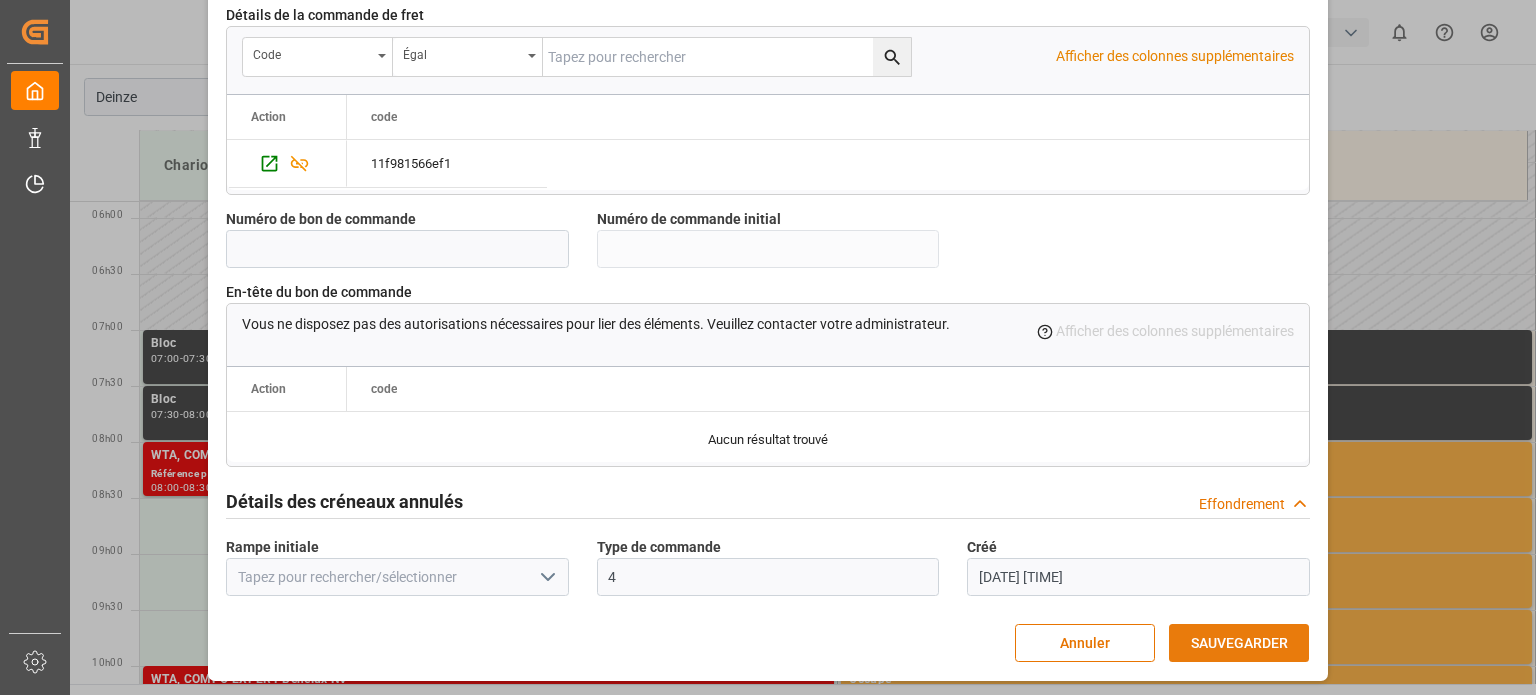 click on "SAUVEGARDER" at bounding box center [1239, 643] 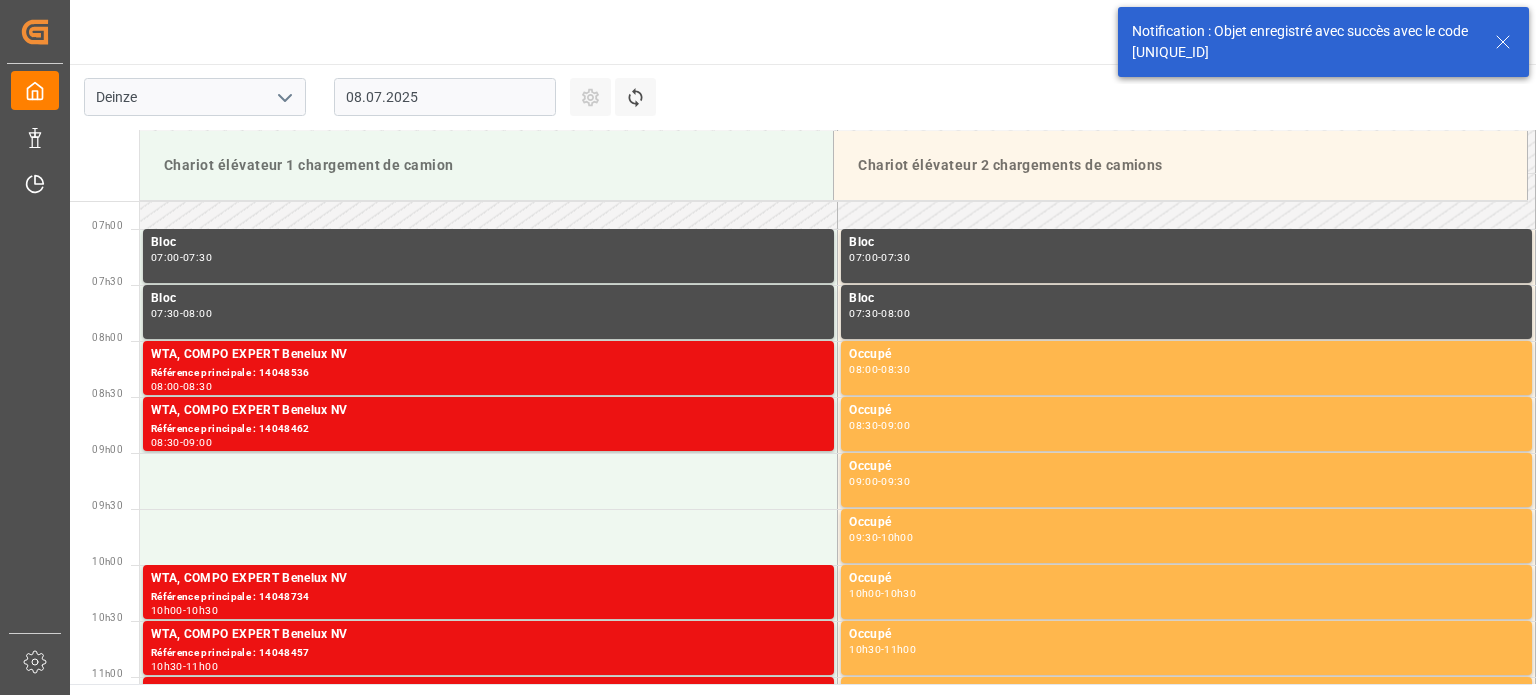 scroll, scrollTop: 771, scrollLeft: 0, axis: vertical 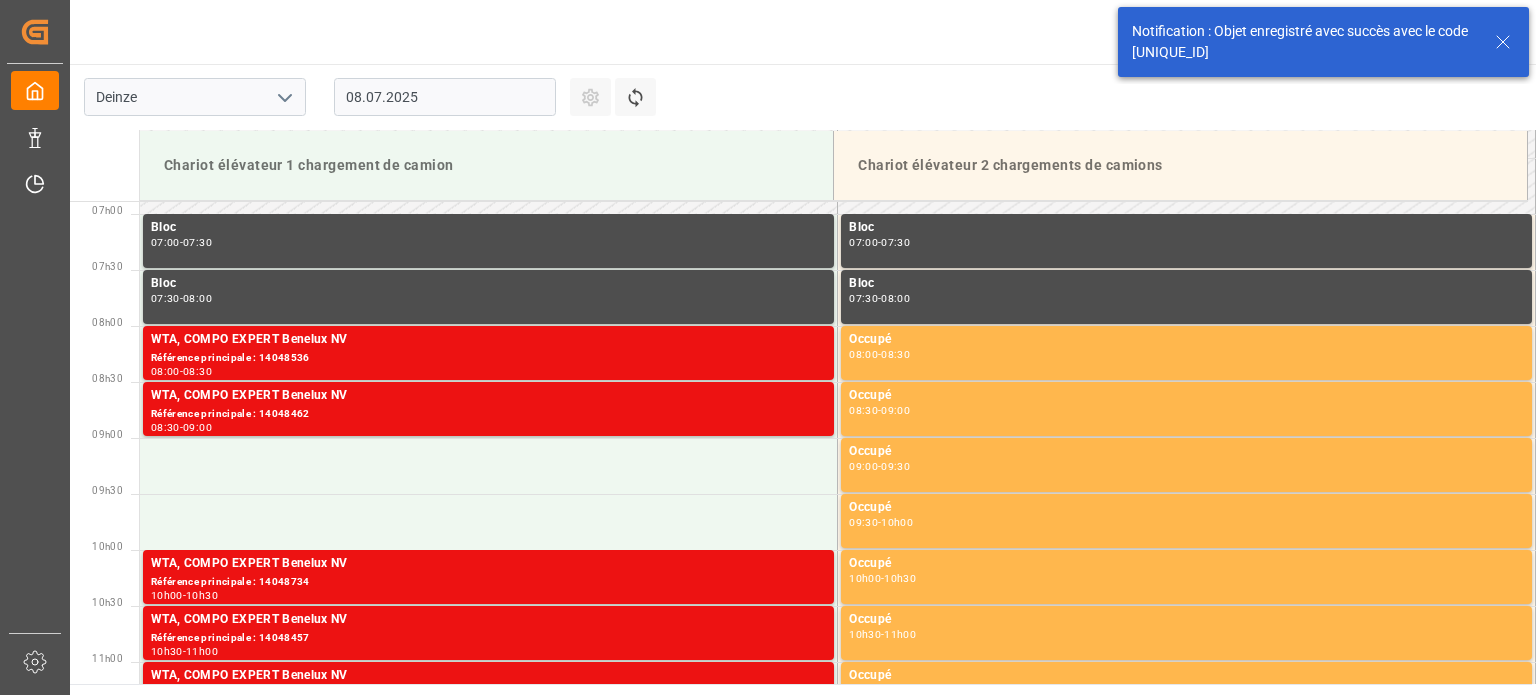 click at bounding box center [1503, 42] 